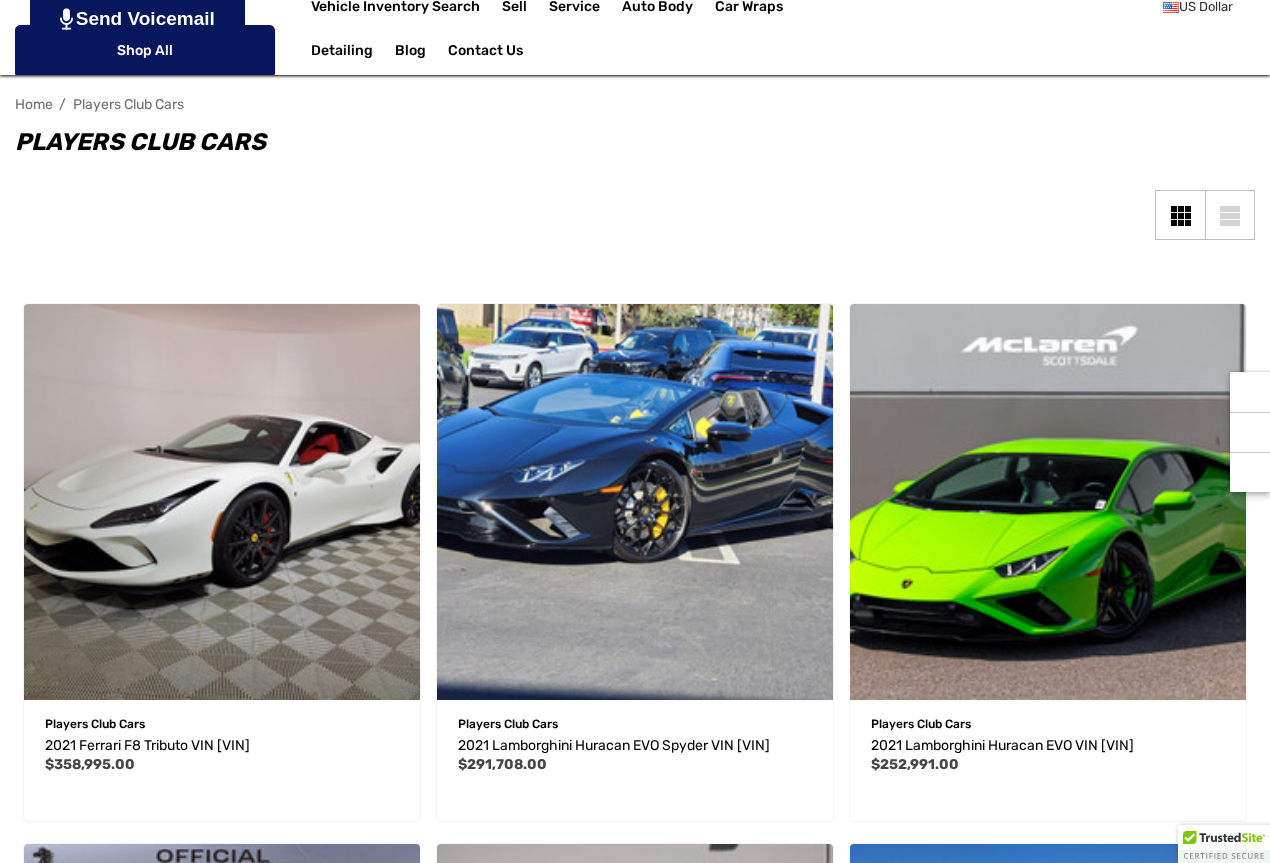 scroll, scrollTop: 300, scrollLeft: 0, axis: vertical 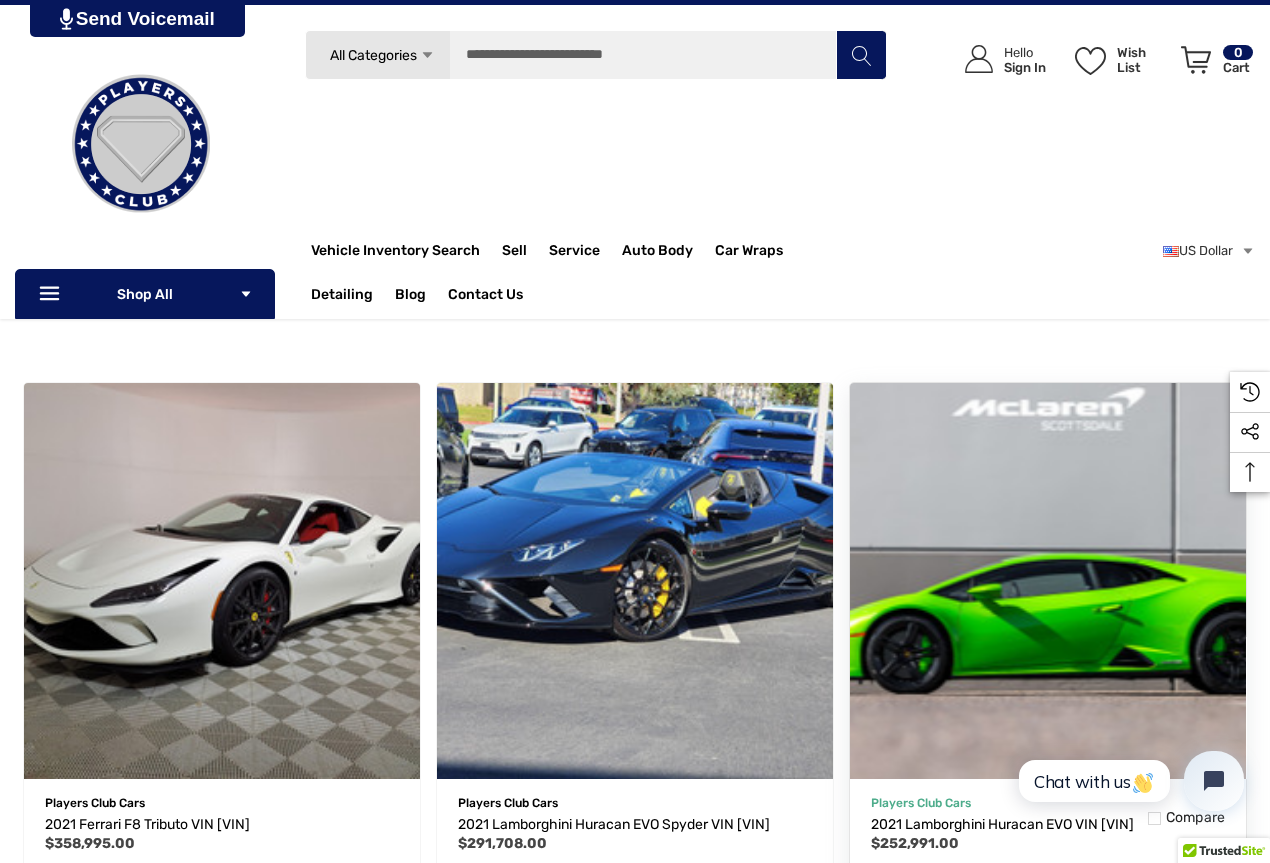 click at bounding box center [1048, 581] 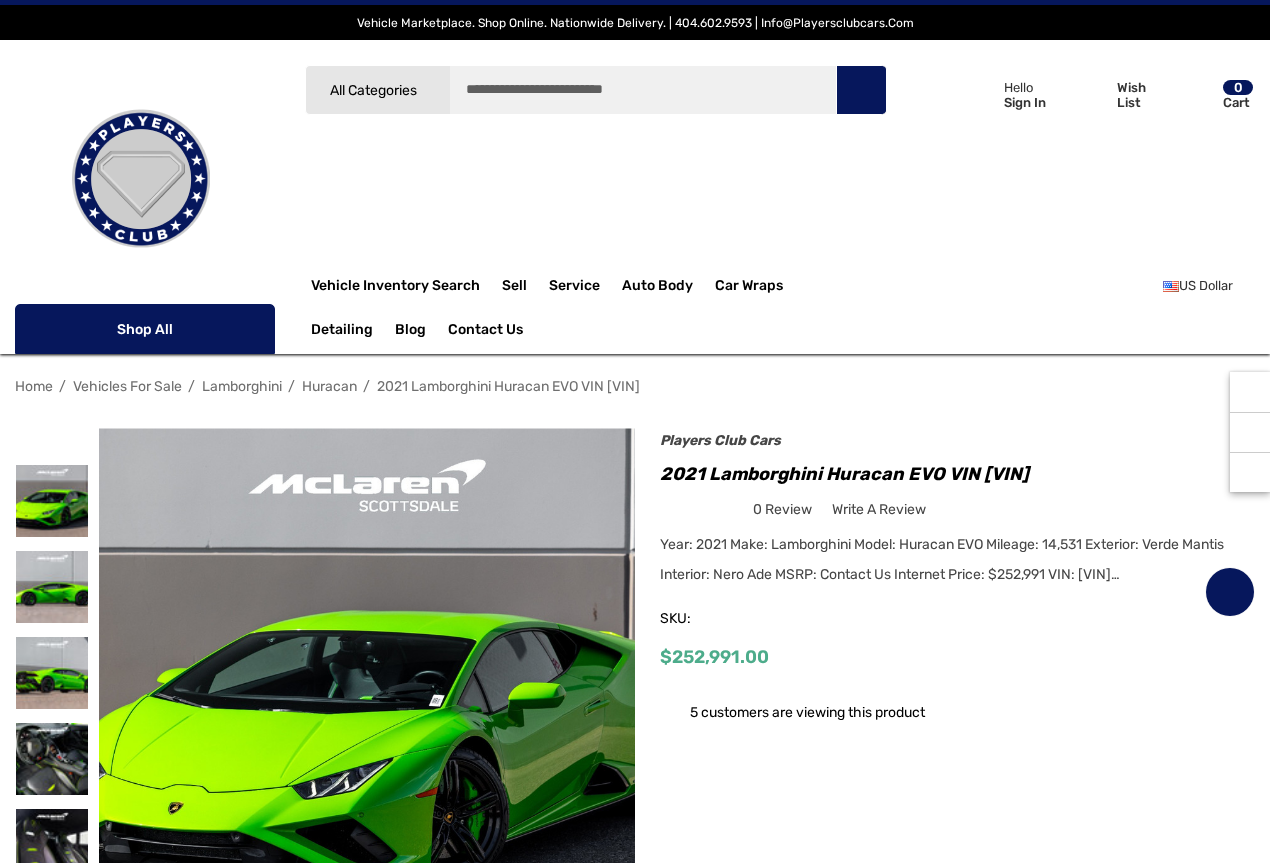 scroll, scrollTop: 0, scrollLeft: 0, axis: both 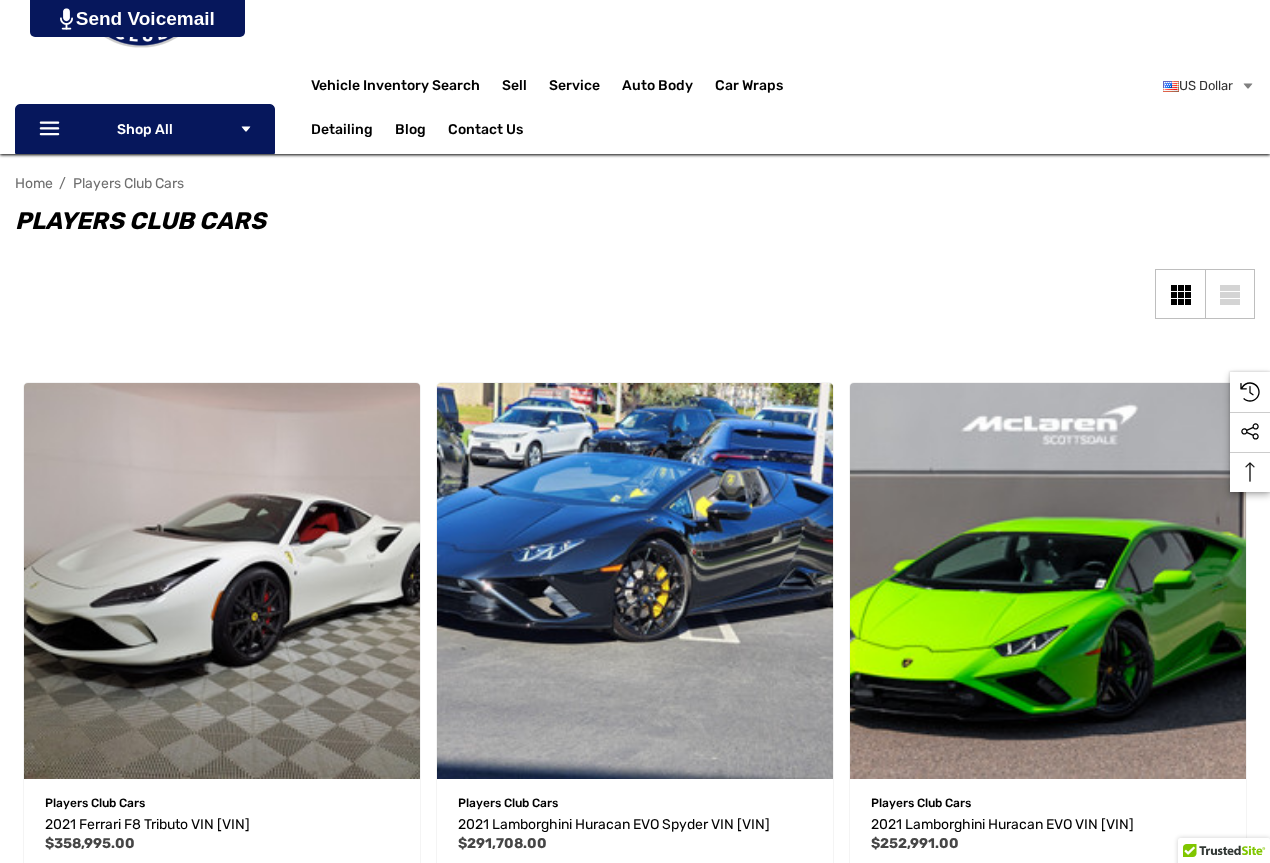 click at bounding box center [222, 1121] 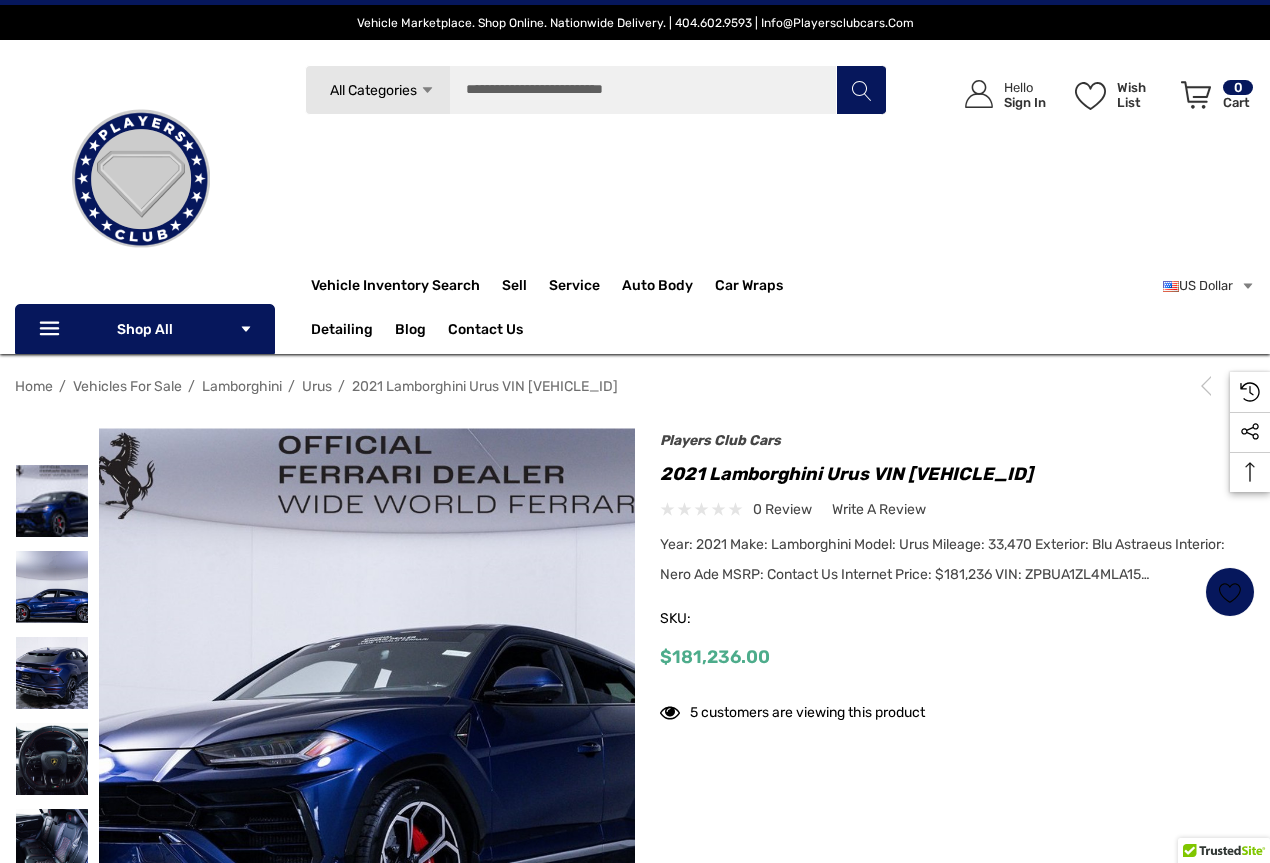 scroll, scrollTop: 600, scrollLeft: 0, axis: vertical 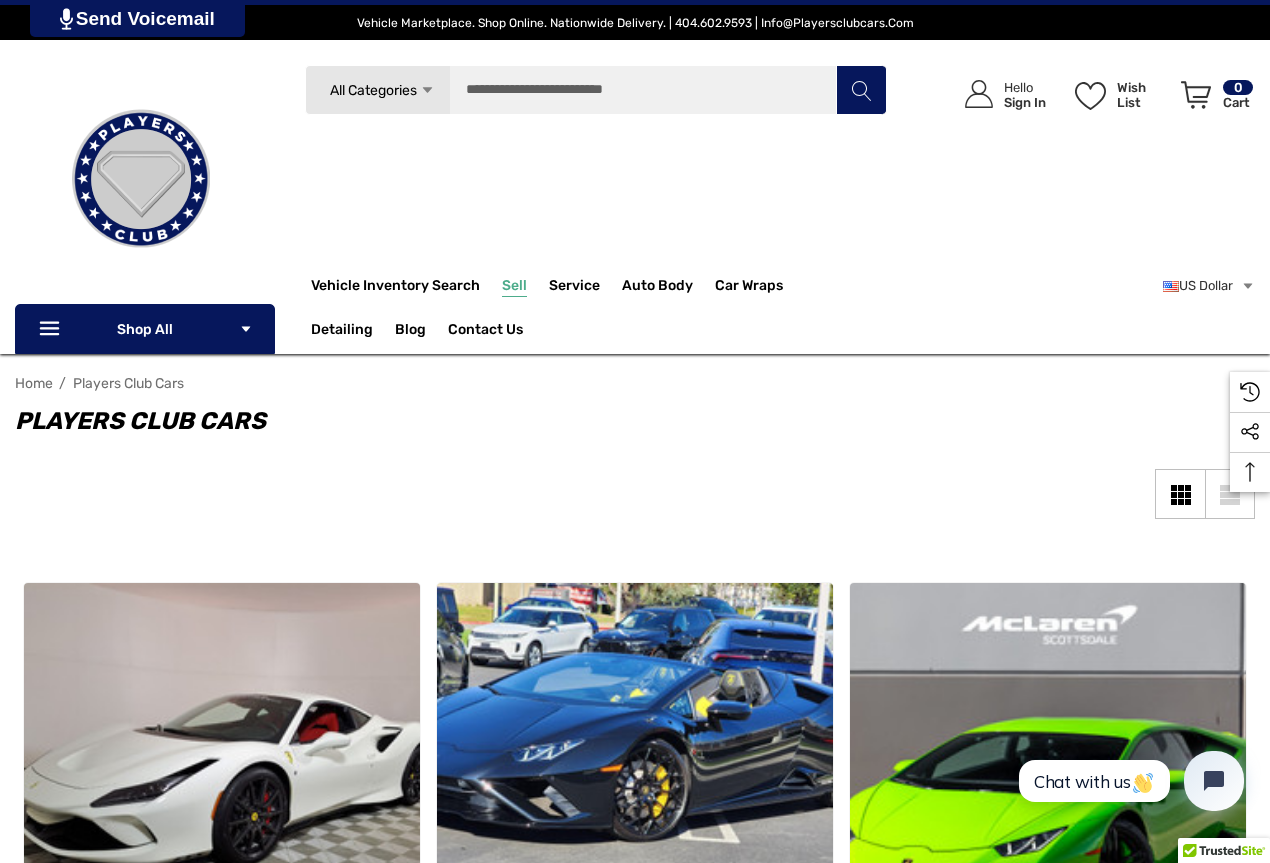 click on "Sell" at bounding box center [514, 288] 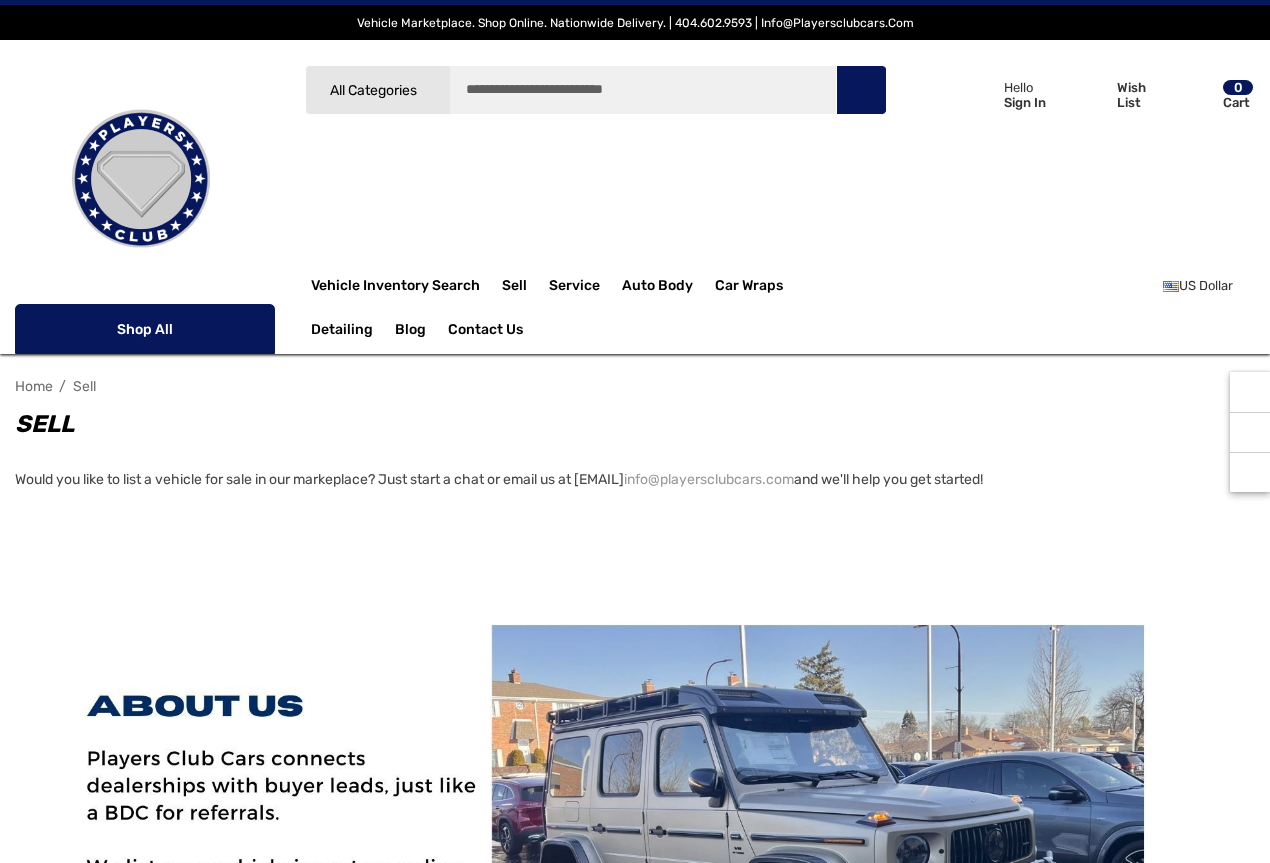 scroll, scrollTop: 0, scrollLeft: 0, axis: both 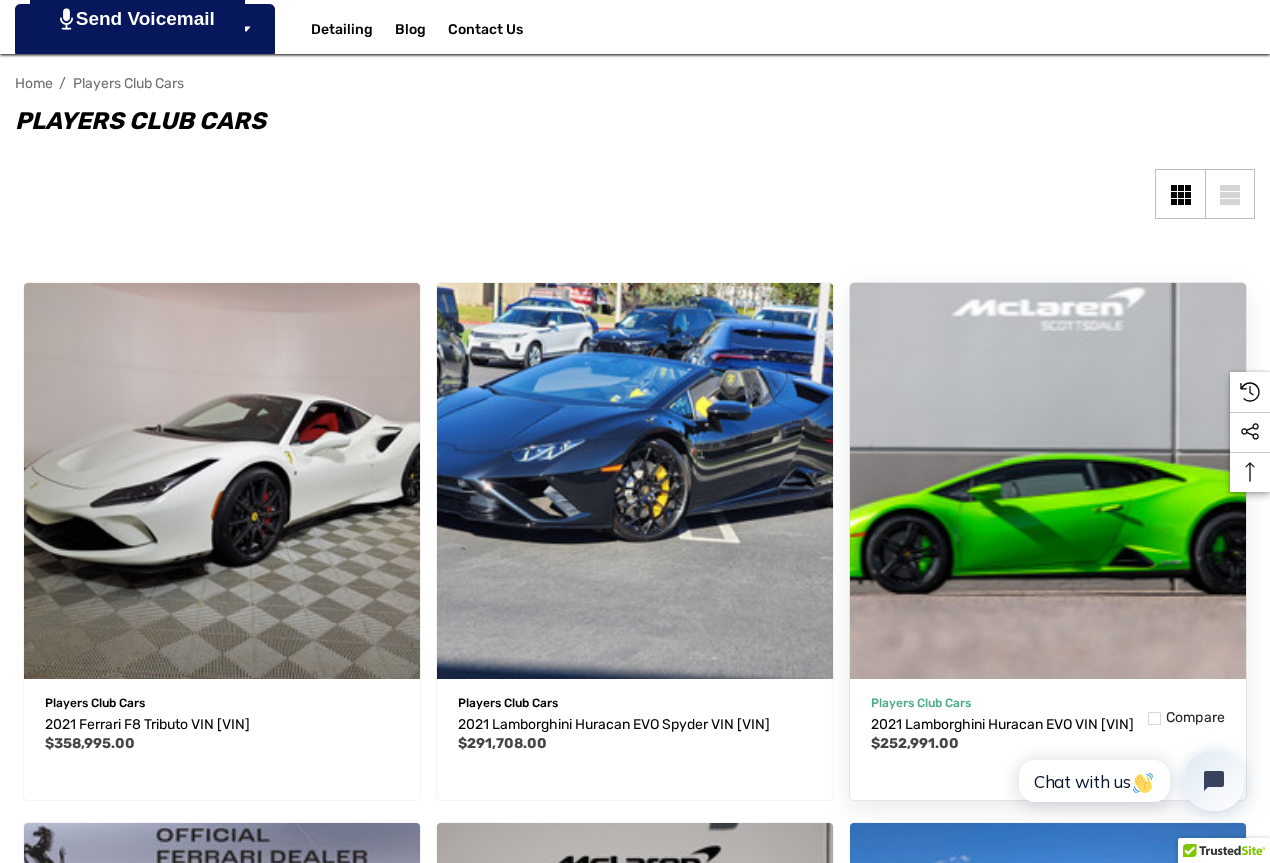 click at bounding box center (1048, 481) 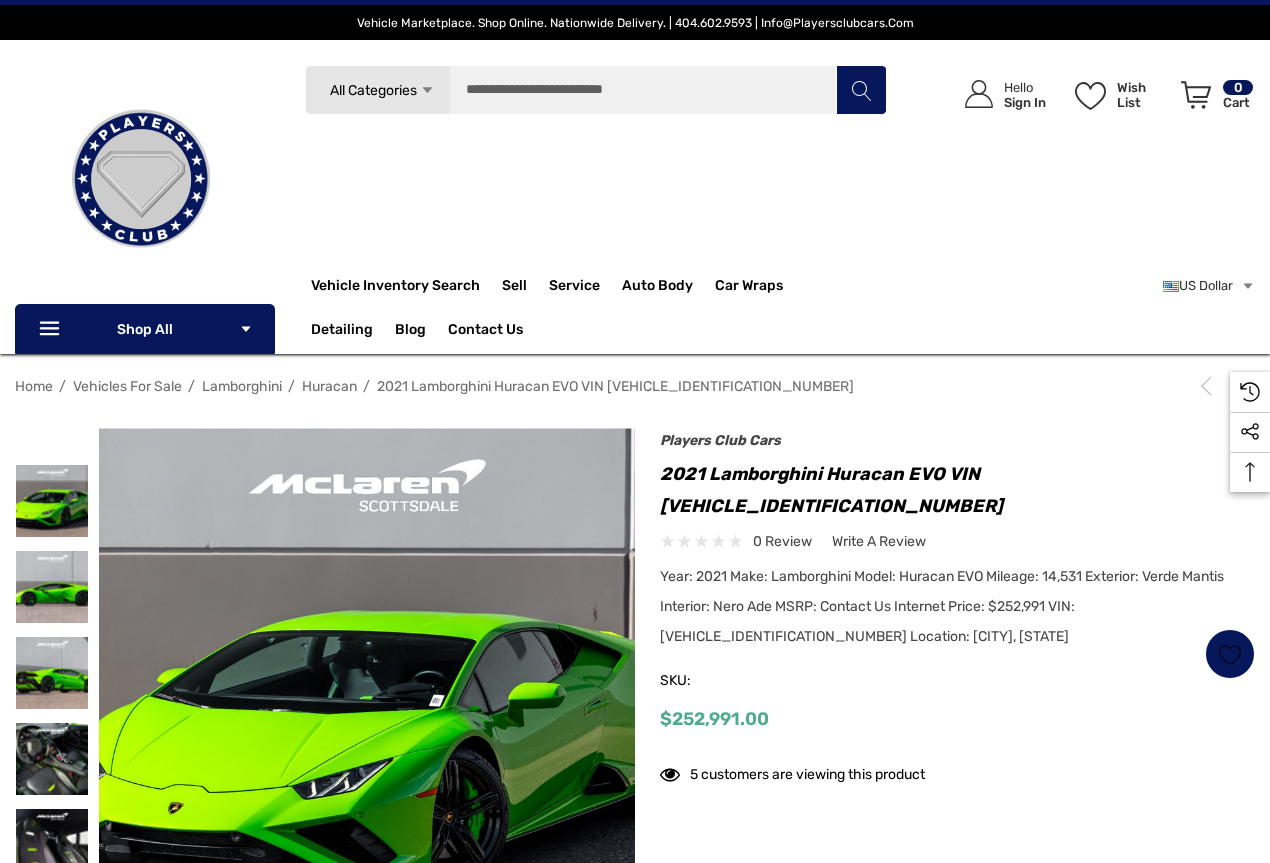 scroll, scrollTop: 0, scrollLeft: 0, axis: both 